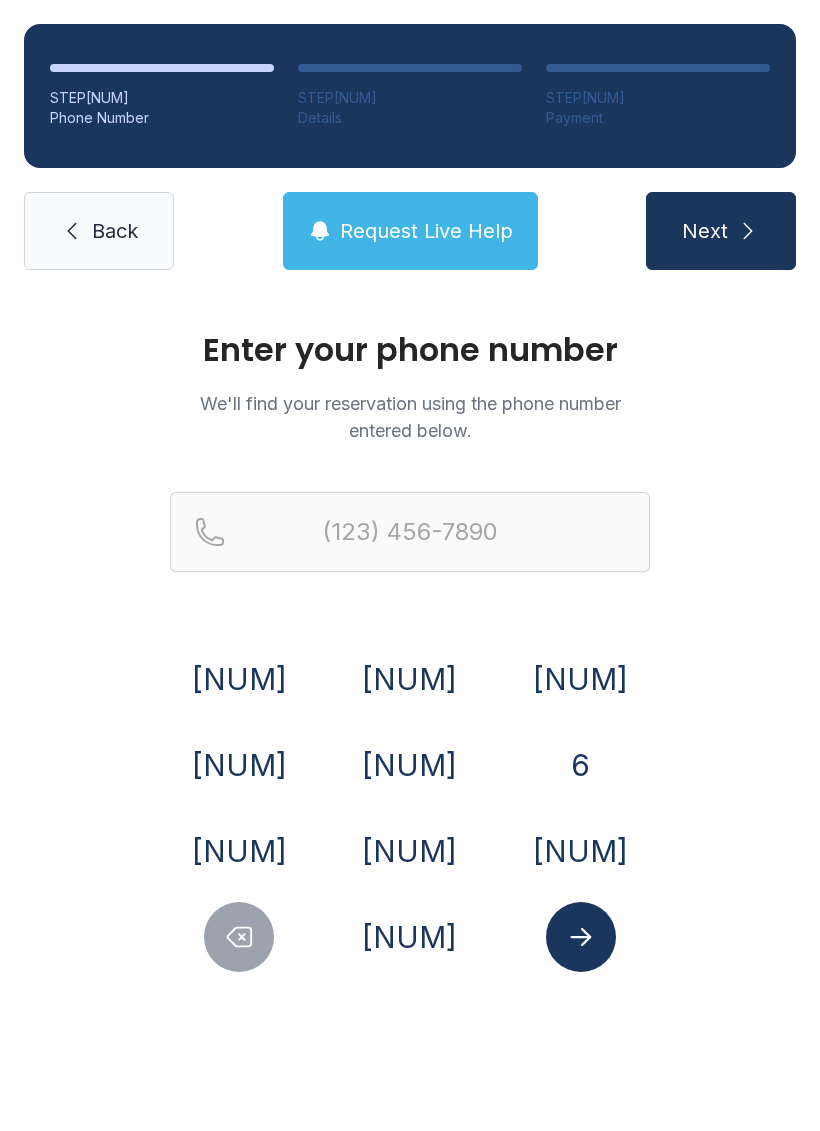 scroll, scrollTop: 0, scrollLeft: 0, axis: both 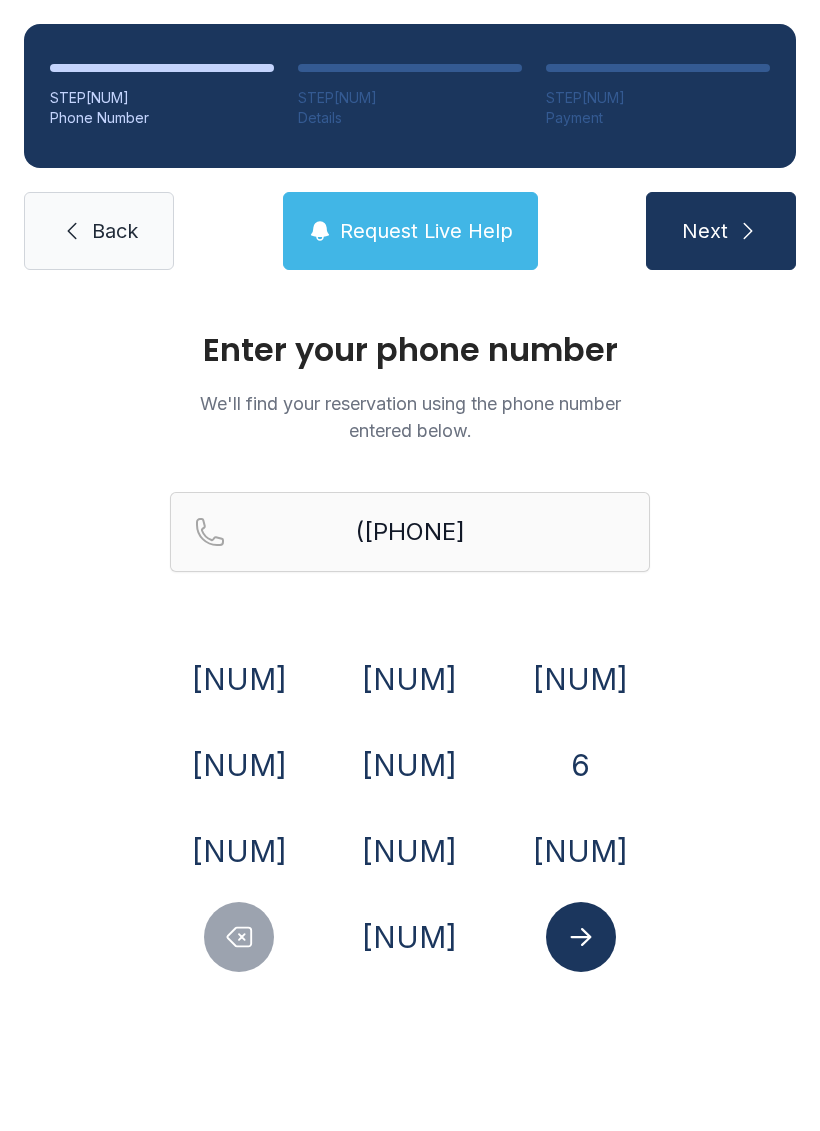 click on "[NUM]" at bounding box center [239, 679] 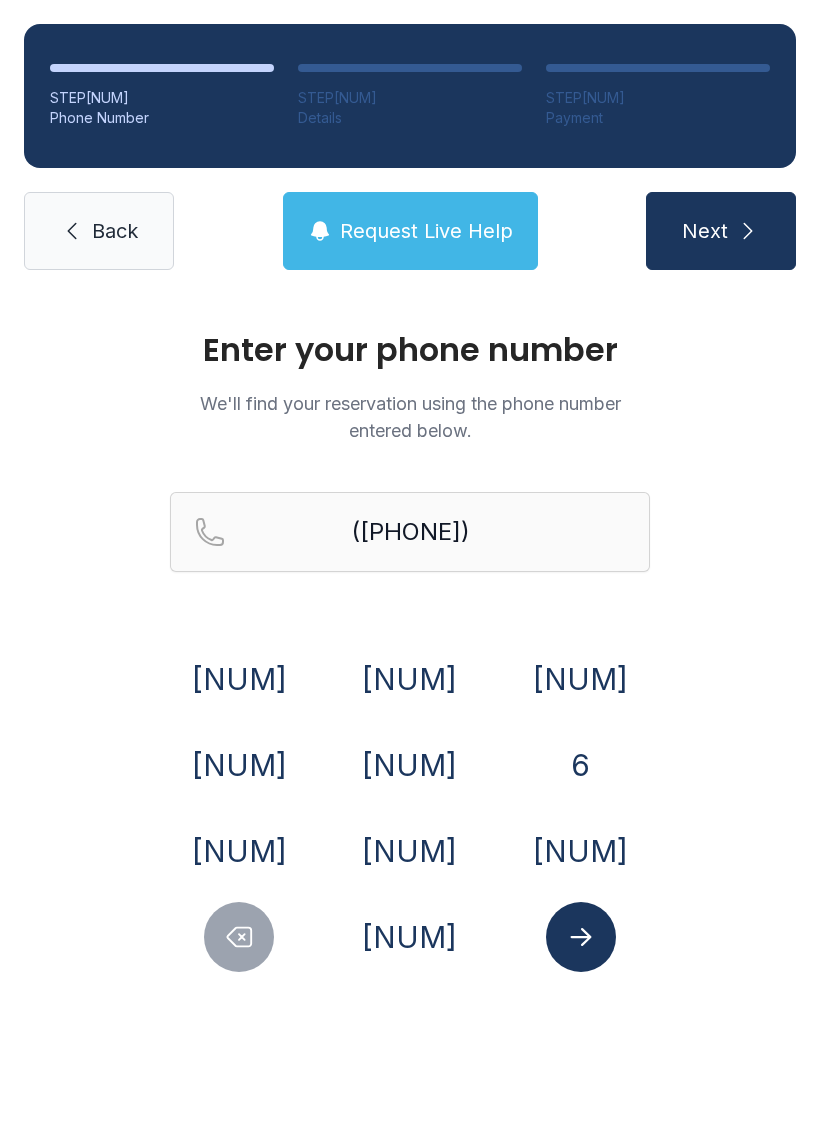 click on "[NUM]" at bounding box center [239, 679] 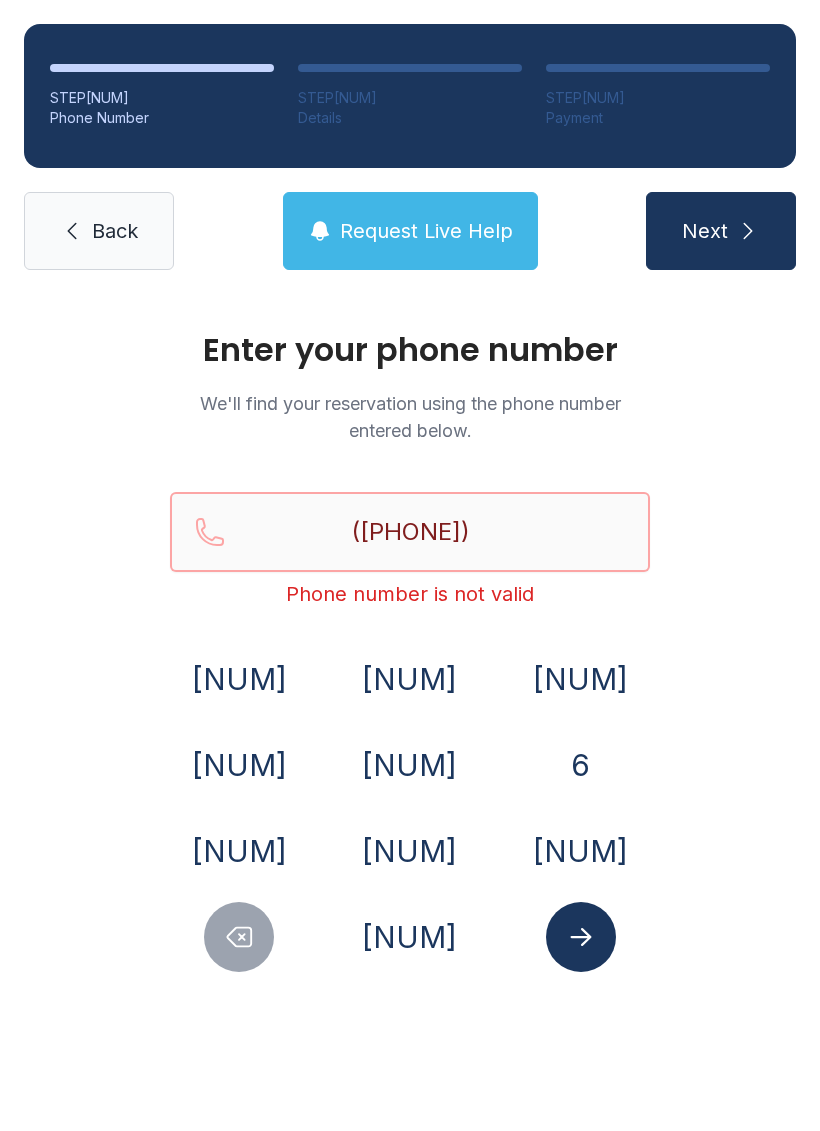 type on "([PHONE])" 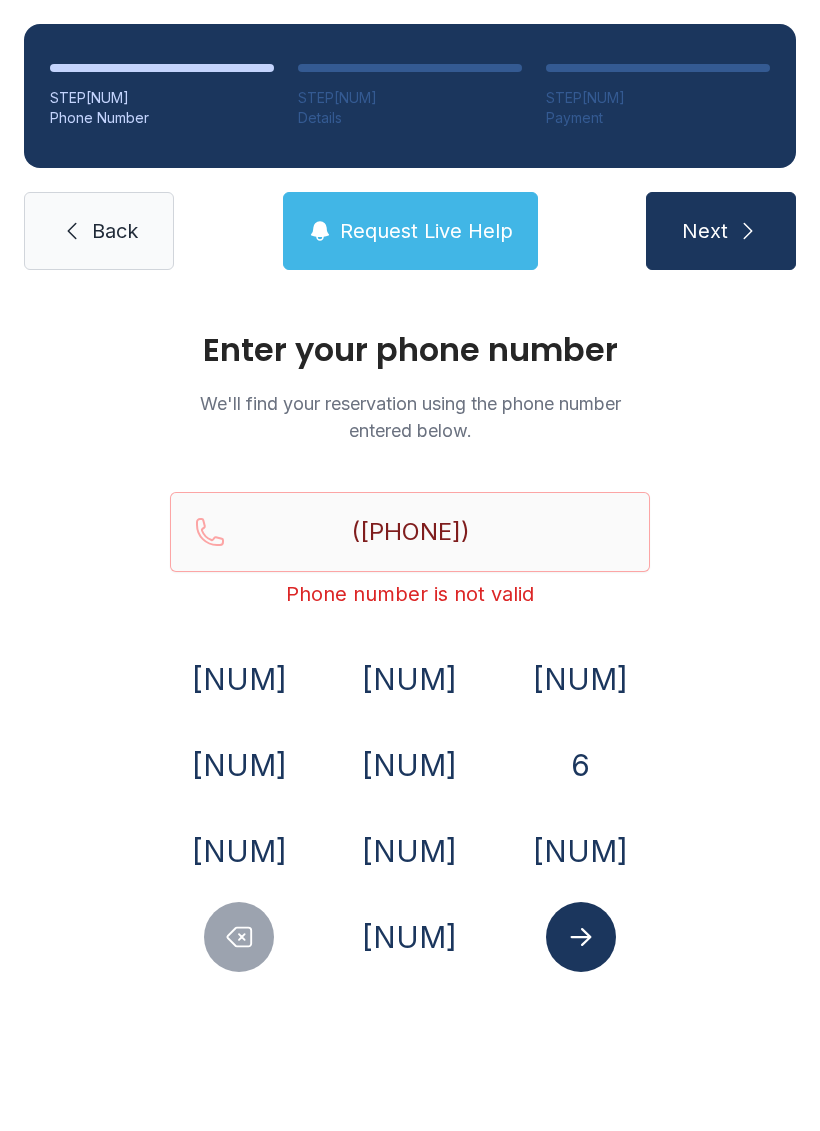 click on "Enter your phone number We'll find your reservation using the phone number entered below. ([PHONE]) Phone number is not valid 1 2 3 4 5 6 7 8 9 0" at bounding box center (410, 673) 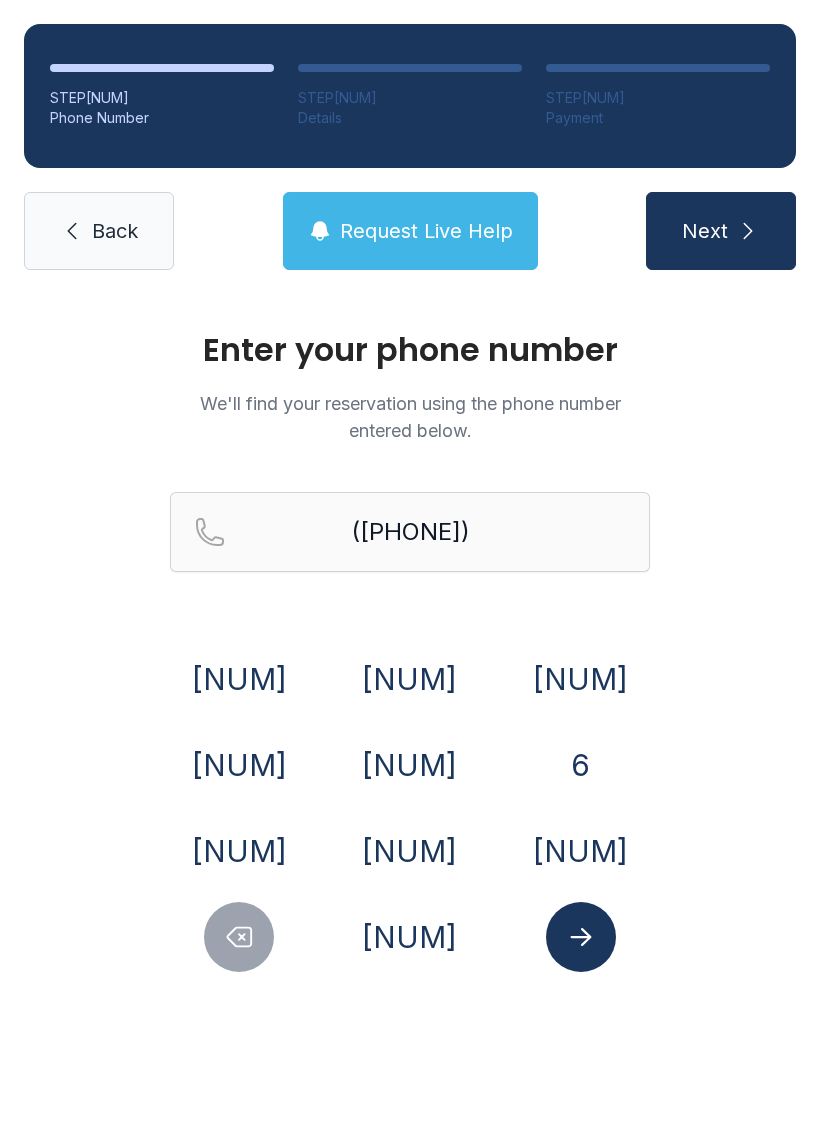 click at bounding box center (581, 937) 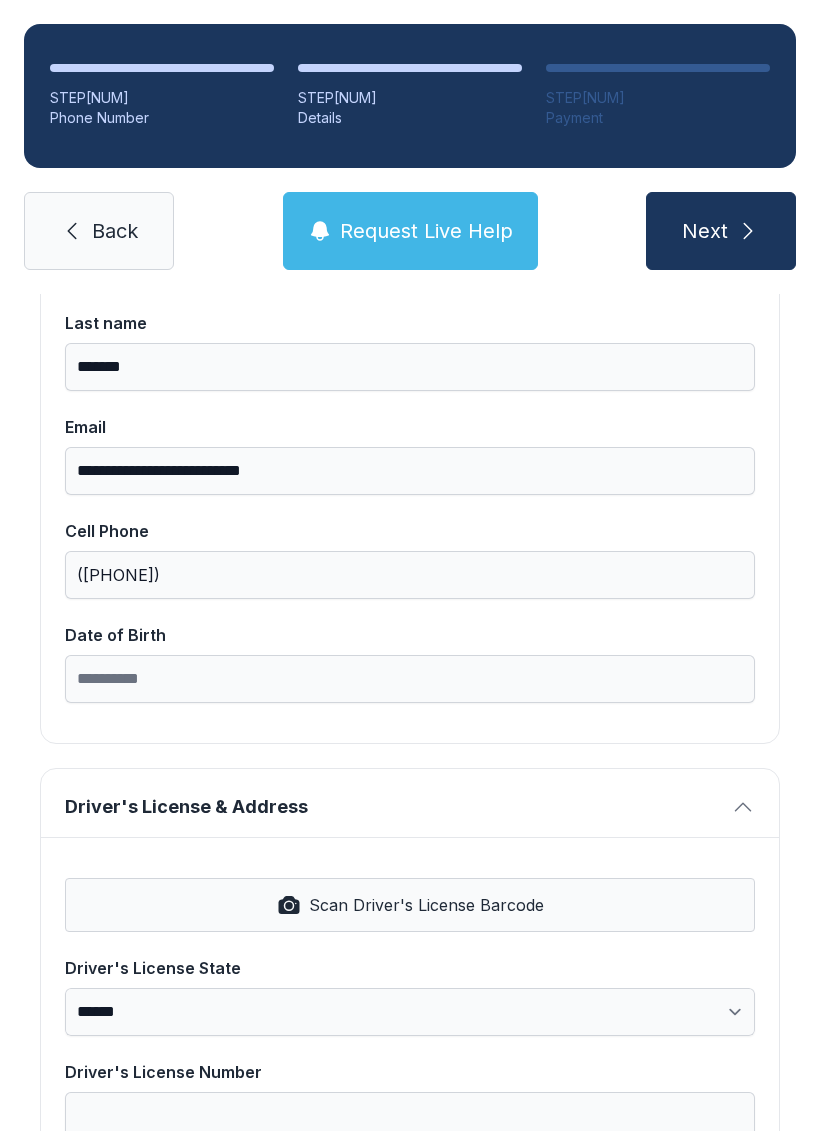 scroll, scrollTop: 308, scrollLeft: 0, axis: vertical 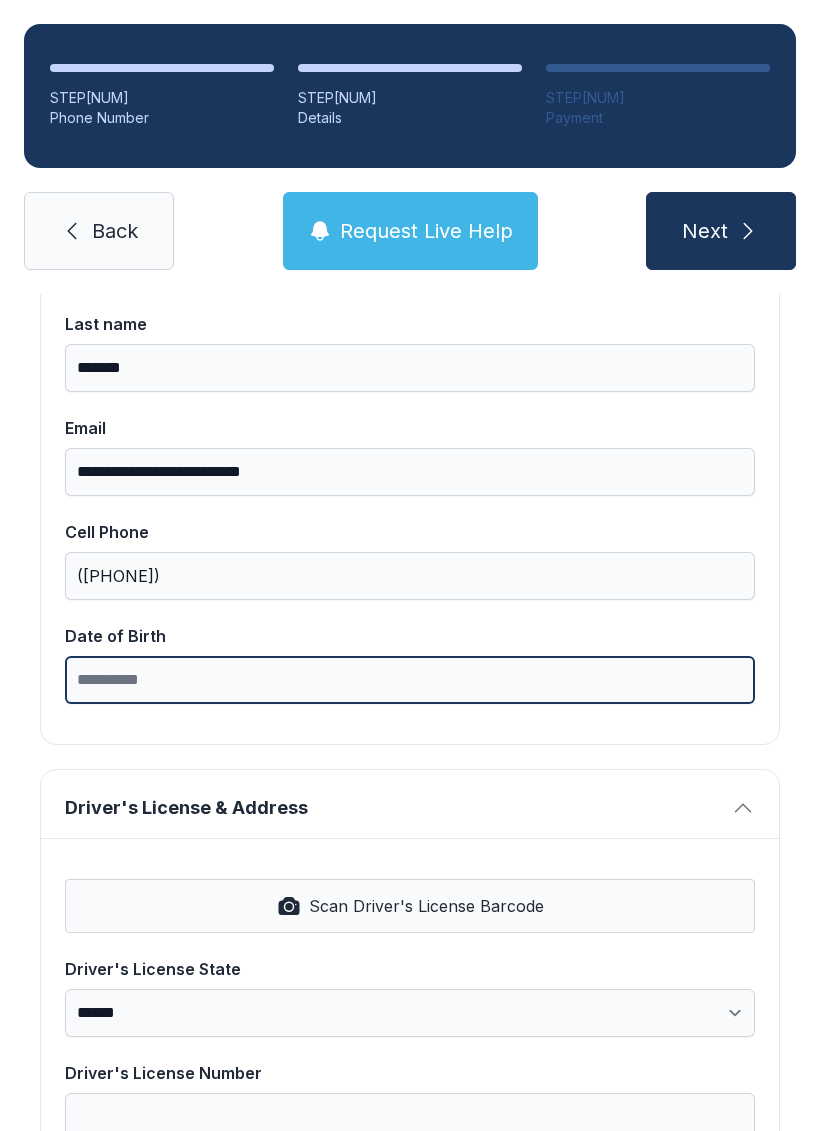 click on "Date of Birth" at bounding box center (410, 680) 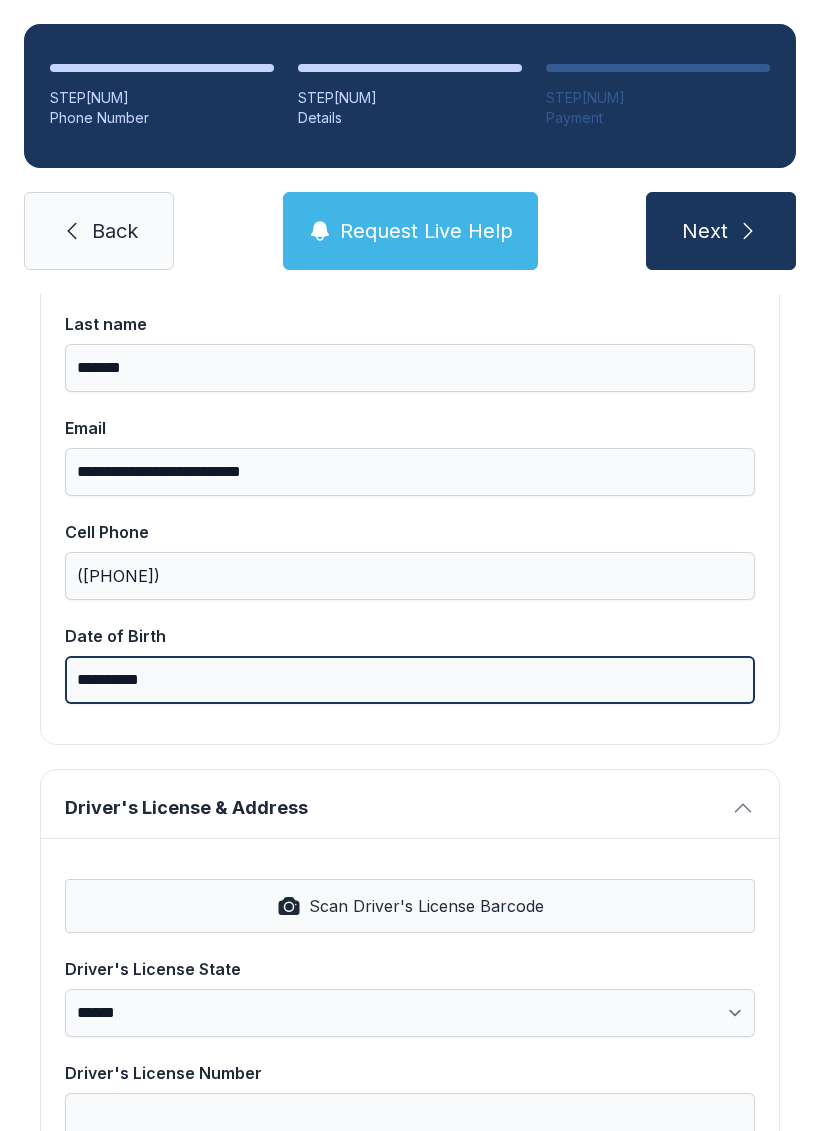 type on "**********" 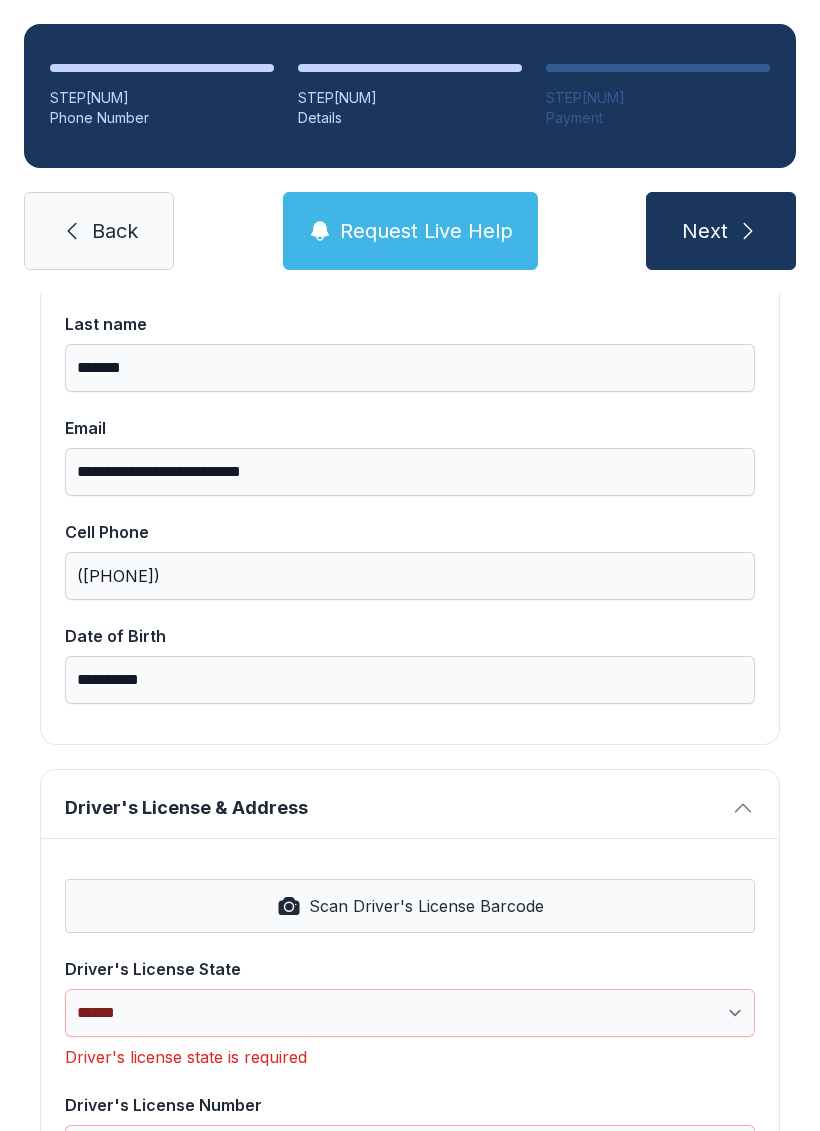 scroll, scrollTop: 49, scrollLeft: 0, axis: vertical 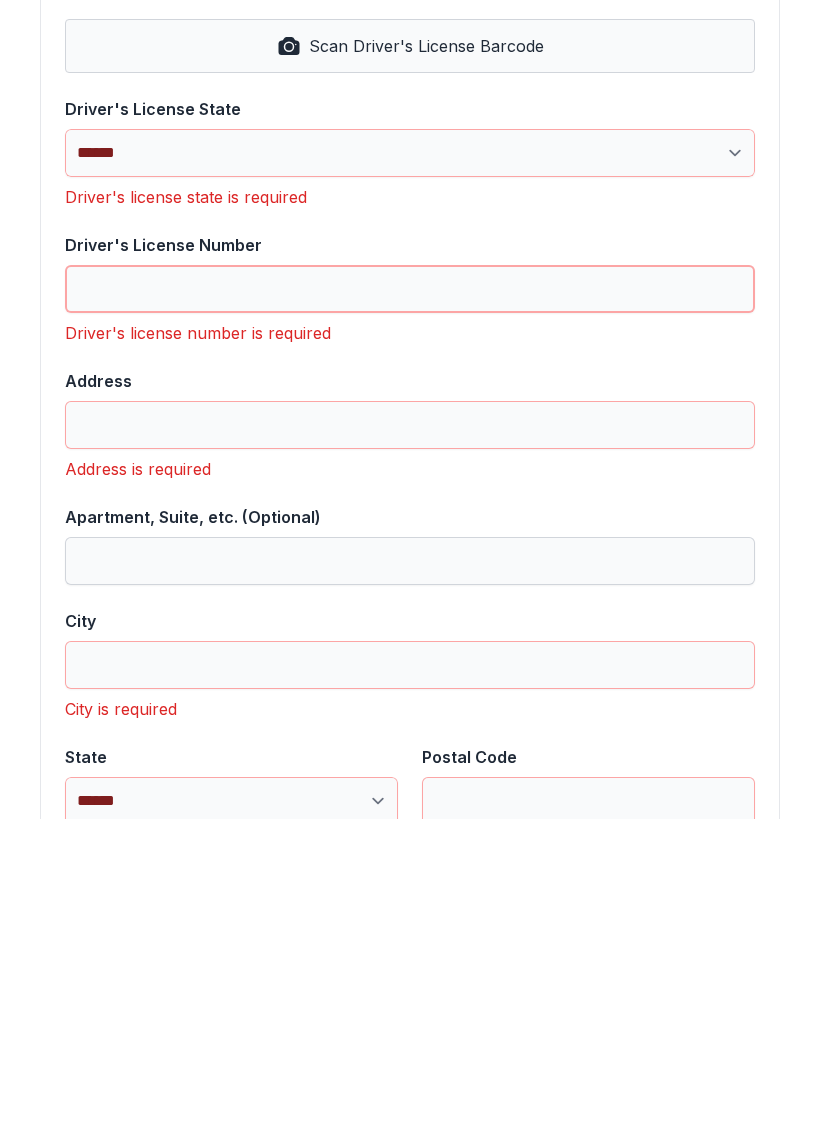 click on "Driver's License Number" at bounding box center (410, 601) 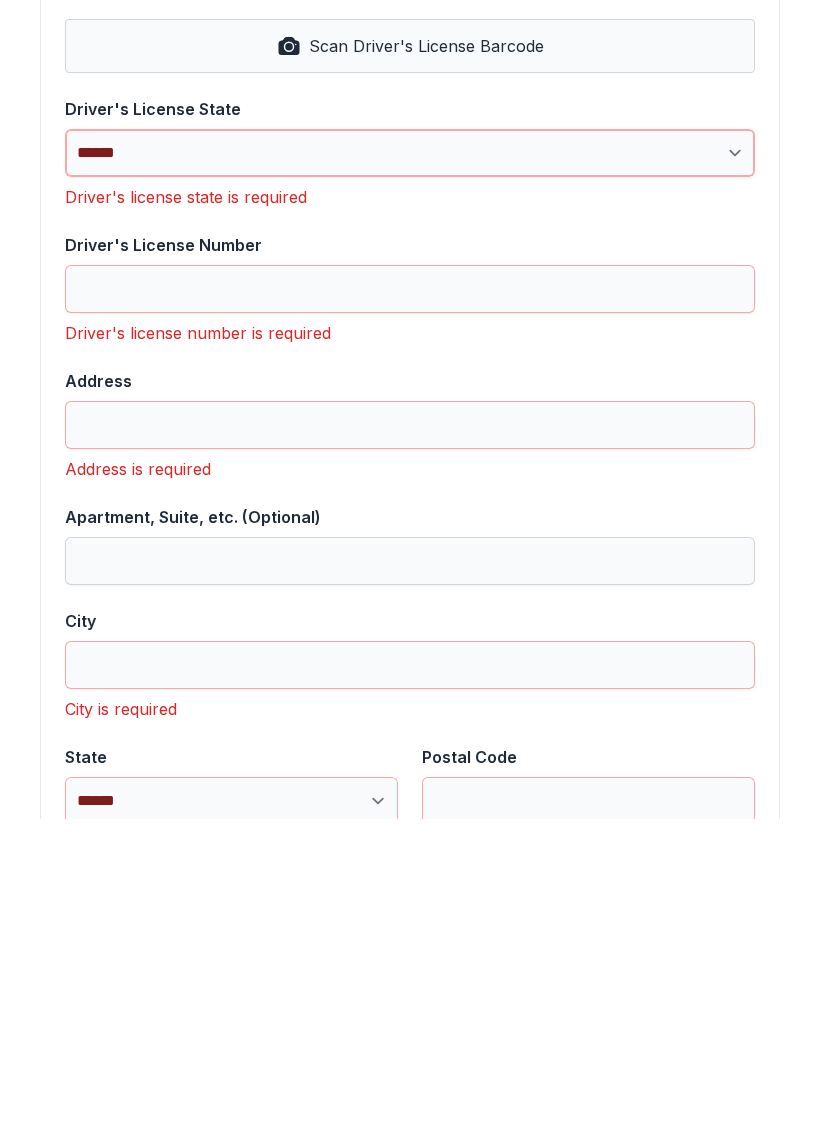 click on "**********" at bounding box center [410, 465] 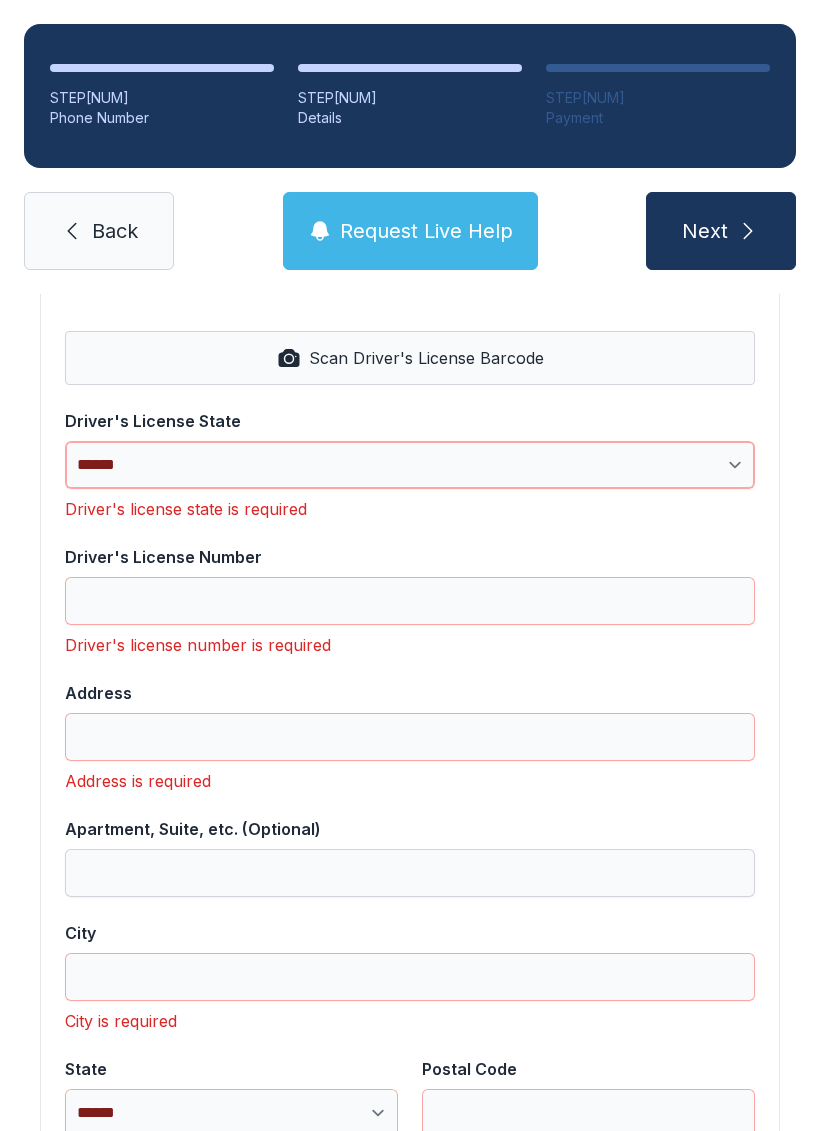 select on "**" 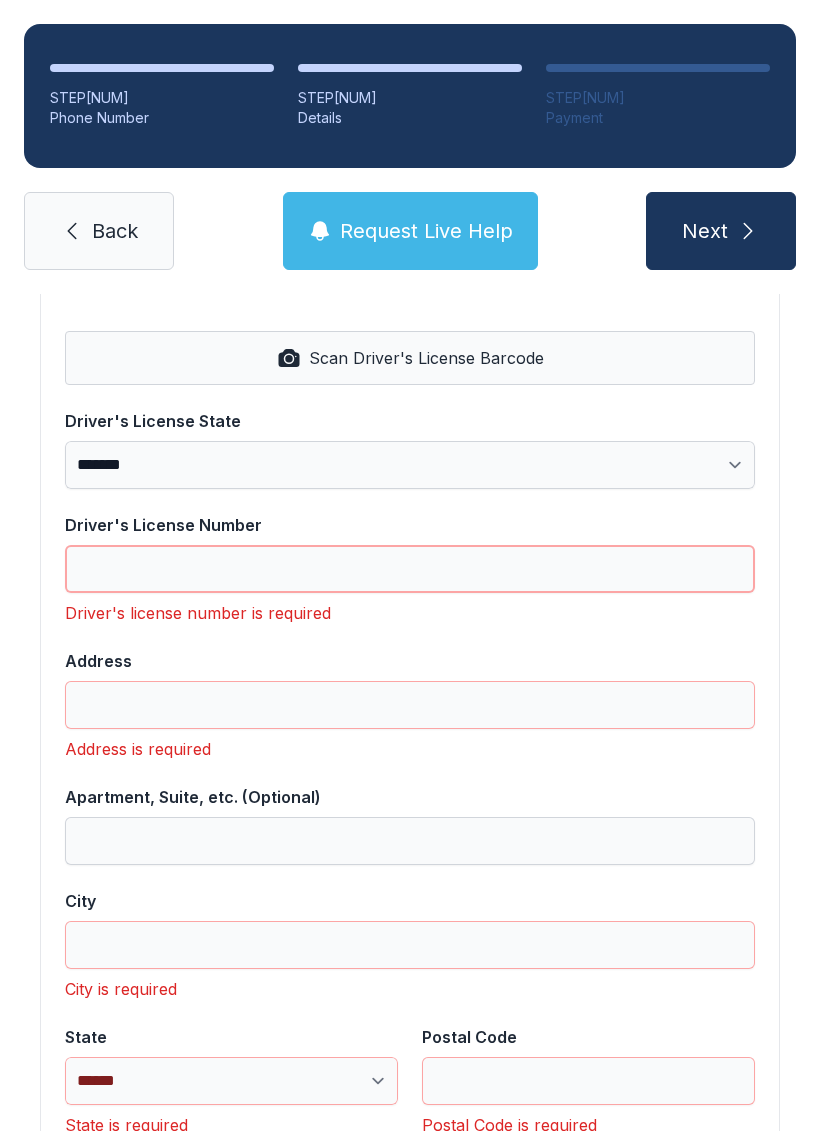 click on "Driver's License Number" at bounding box center [410, 569] 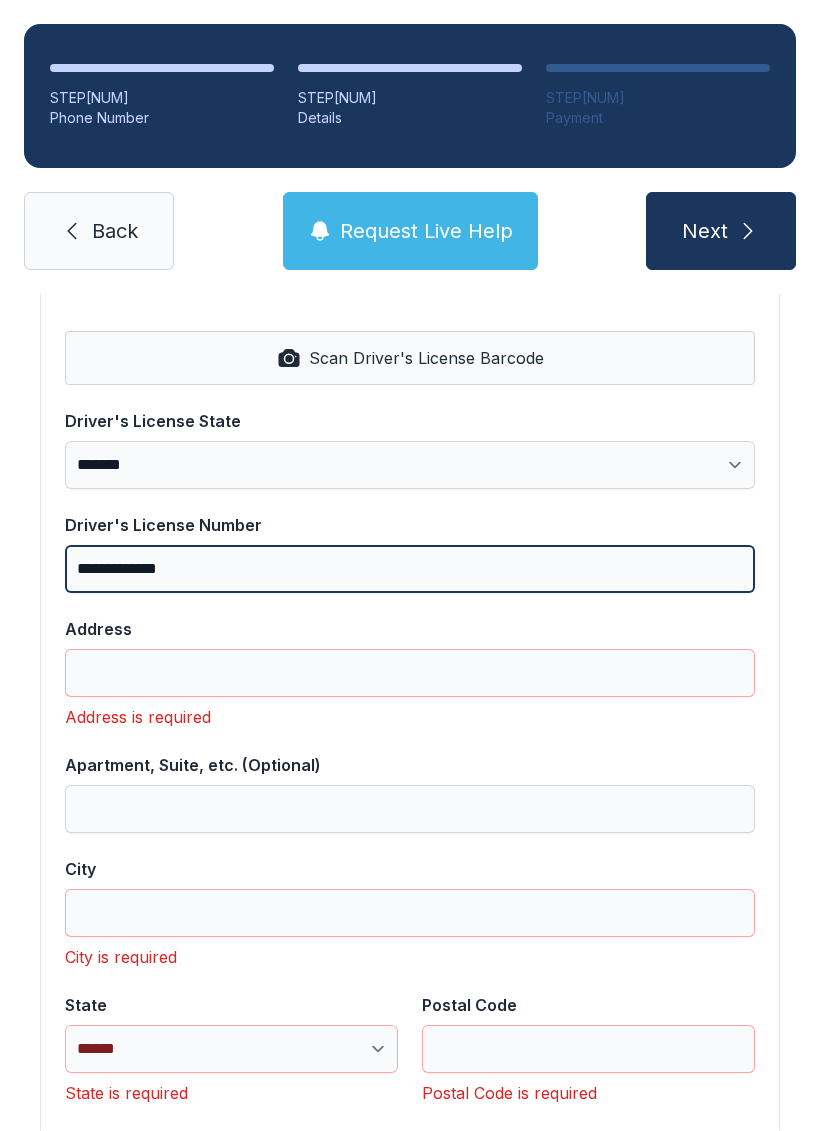 type on "**********" 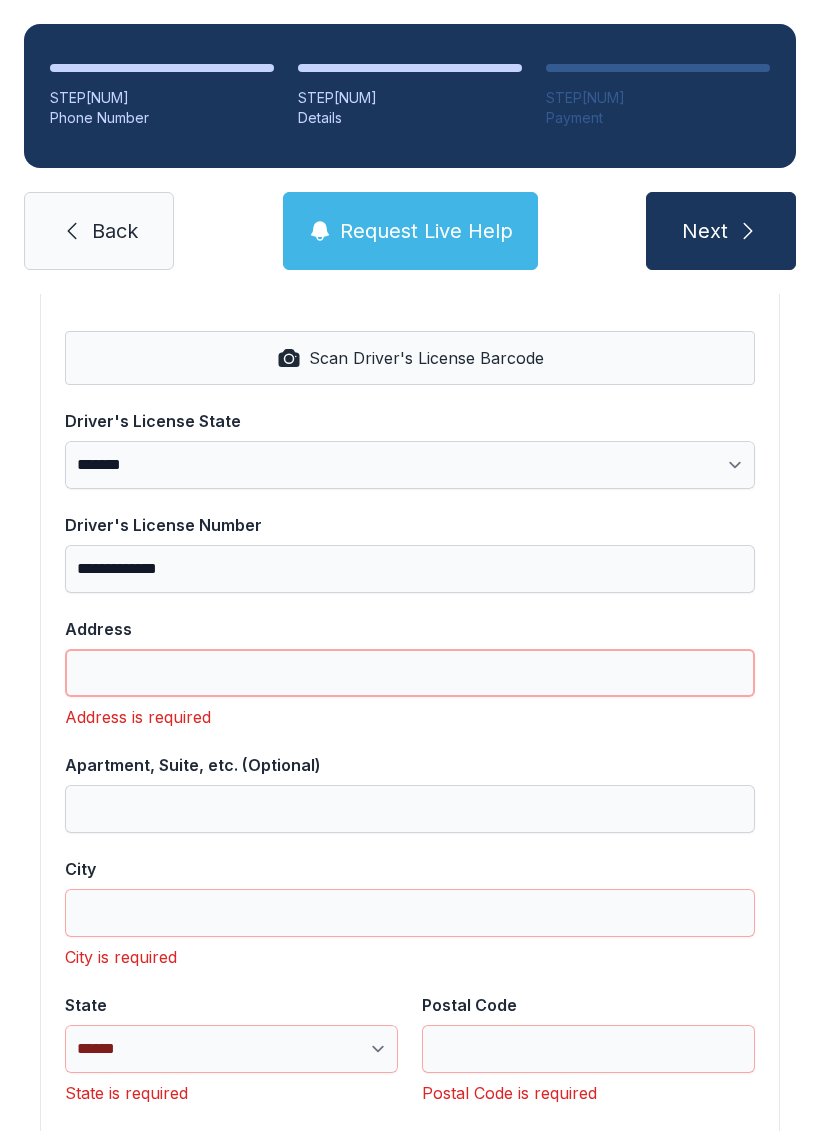 click on "Address" at bounding box center [410, 673] 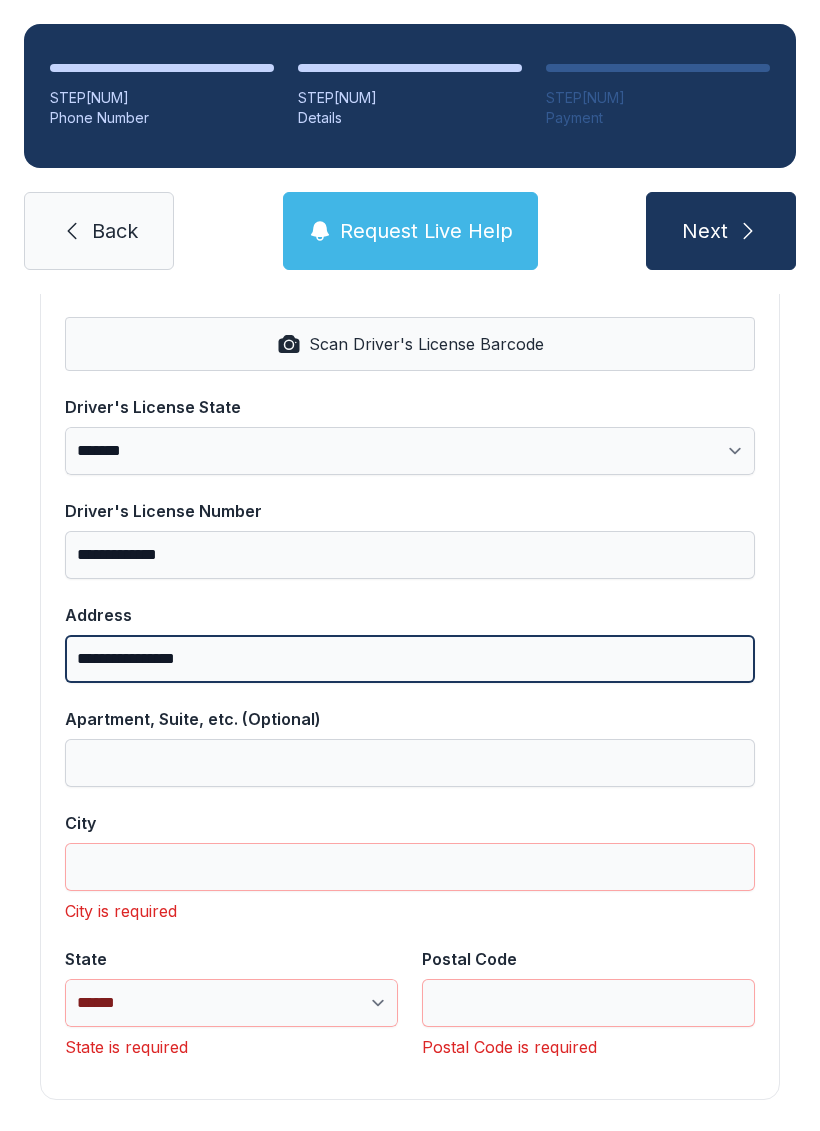 scroll, scrollTop: 870, scrollLeft: 0, axis: vertical 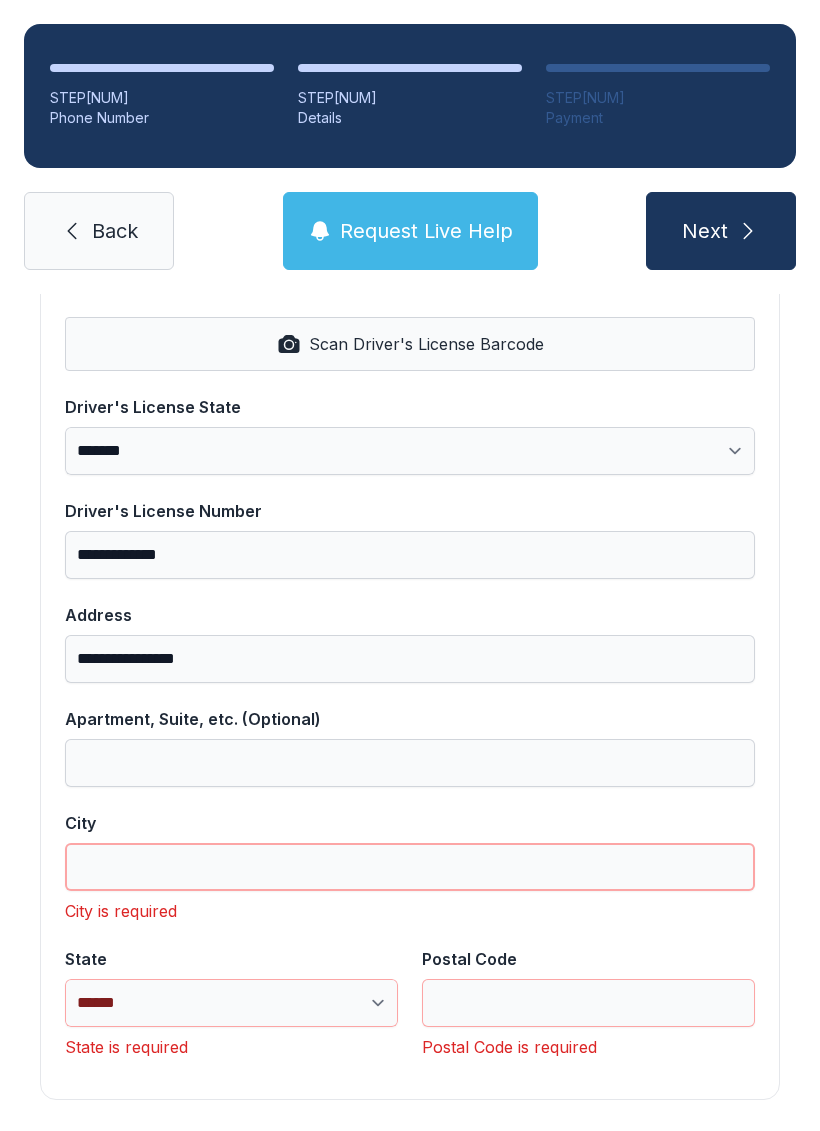 click on "City" at bounding box center (410, 867) 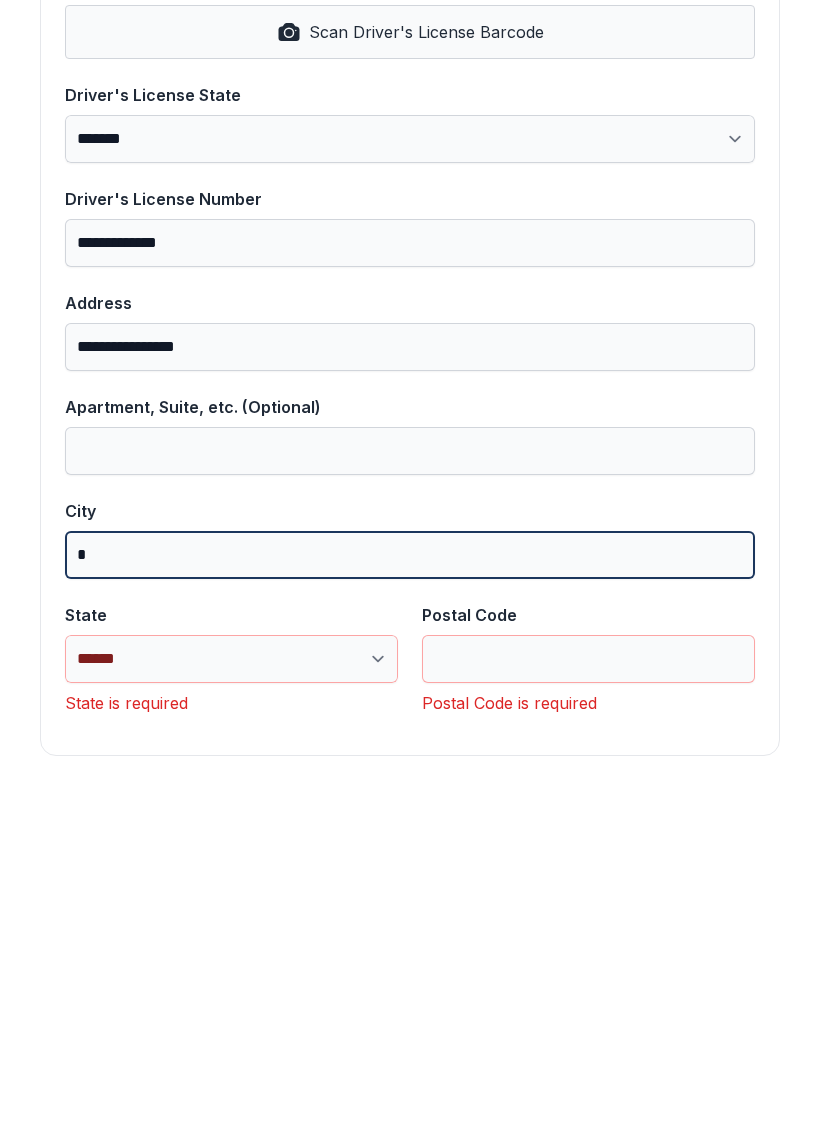 scroll, scrollTop: 838, scrollLeft: 0, axis: vertical 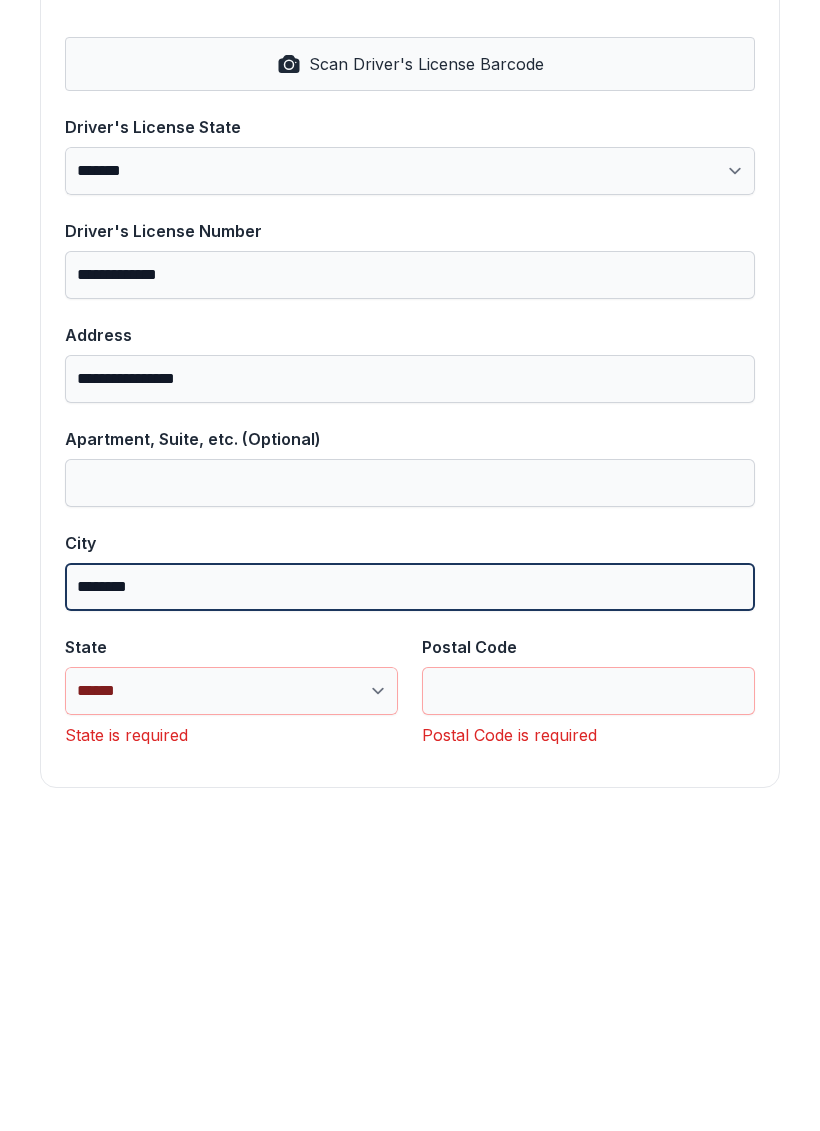 type on "********" 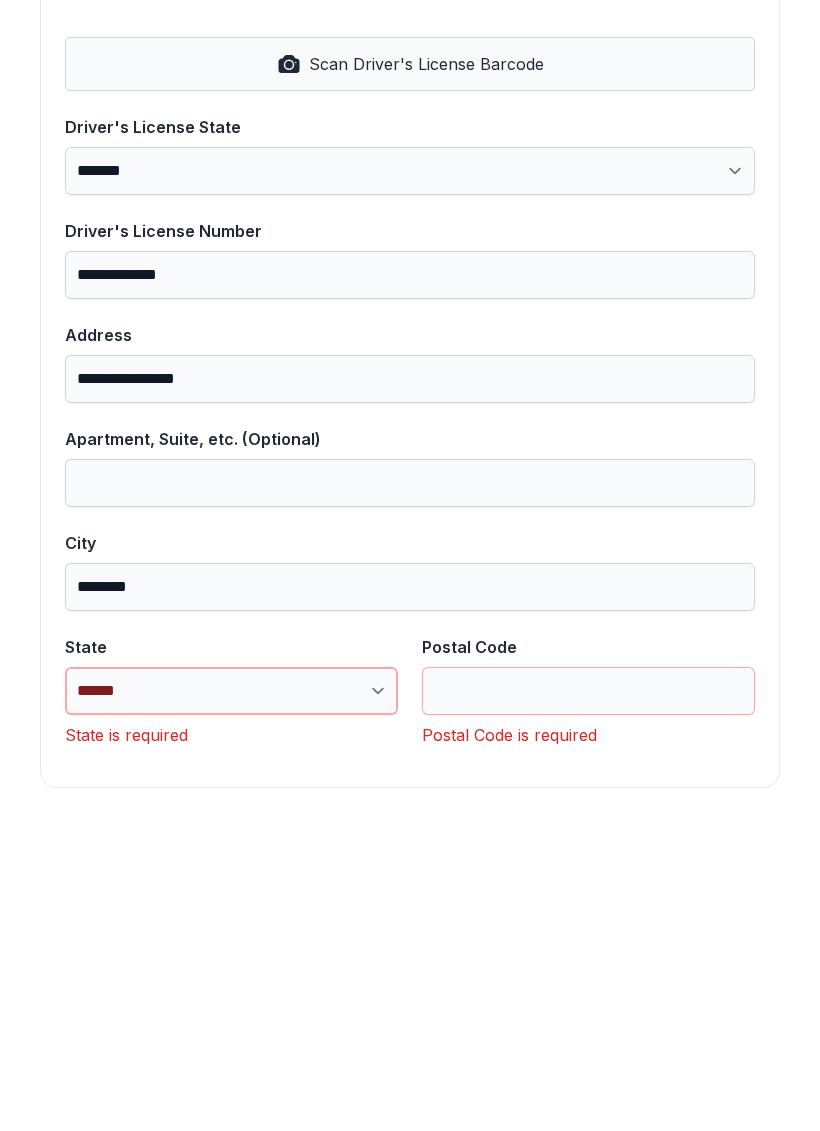 click on "**********" at bounding box center (231, 1003) 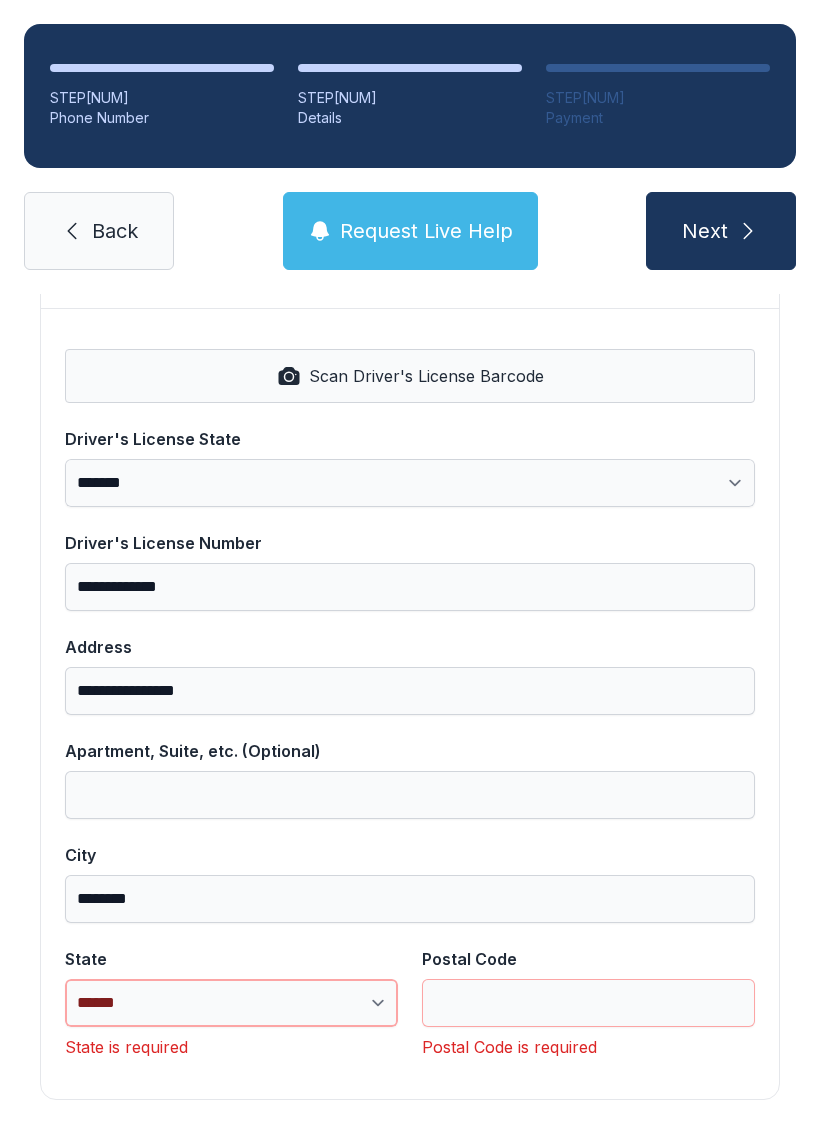 select on "**" 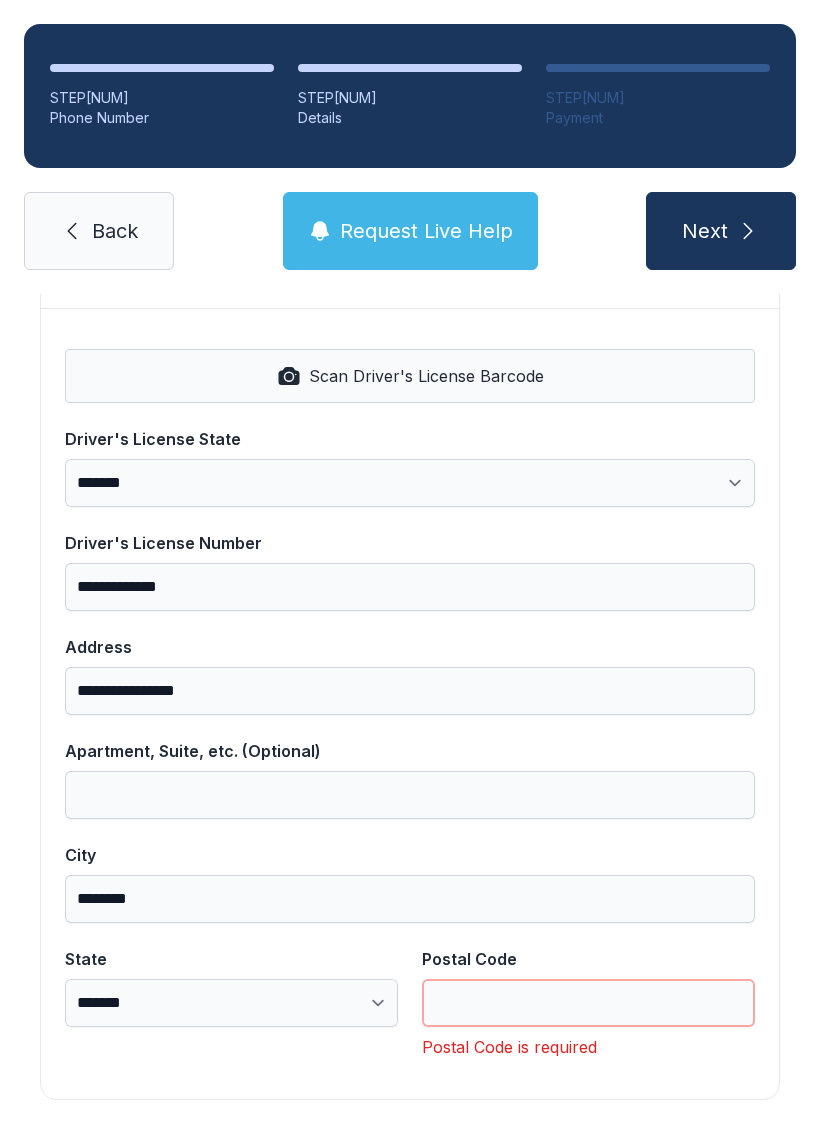 click on "Postal Code" at bounding box center [588, 1003] 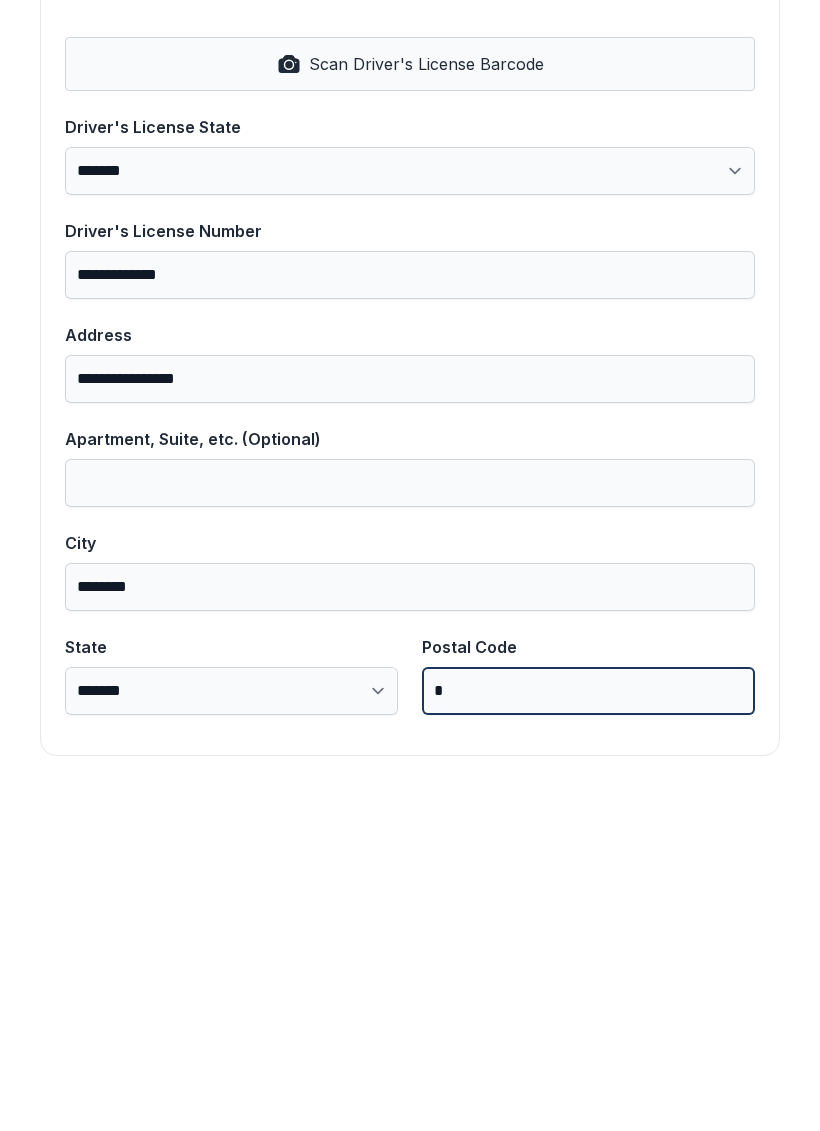 scroll, scrollTop: 806, scrollLeft: 0, axis: vertical 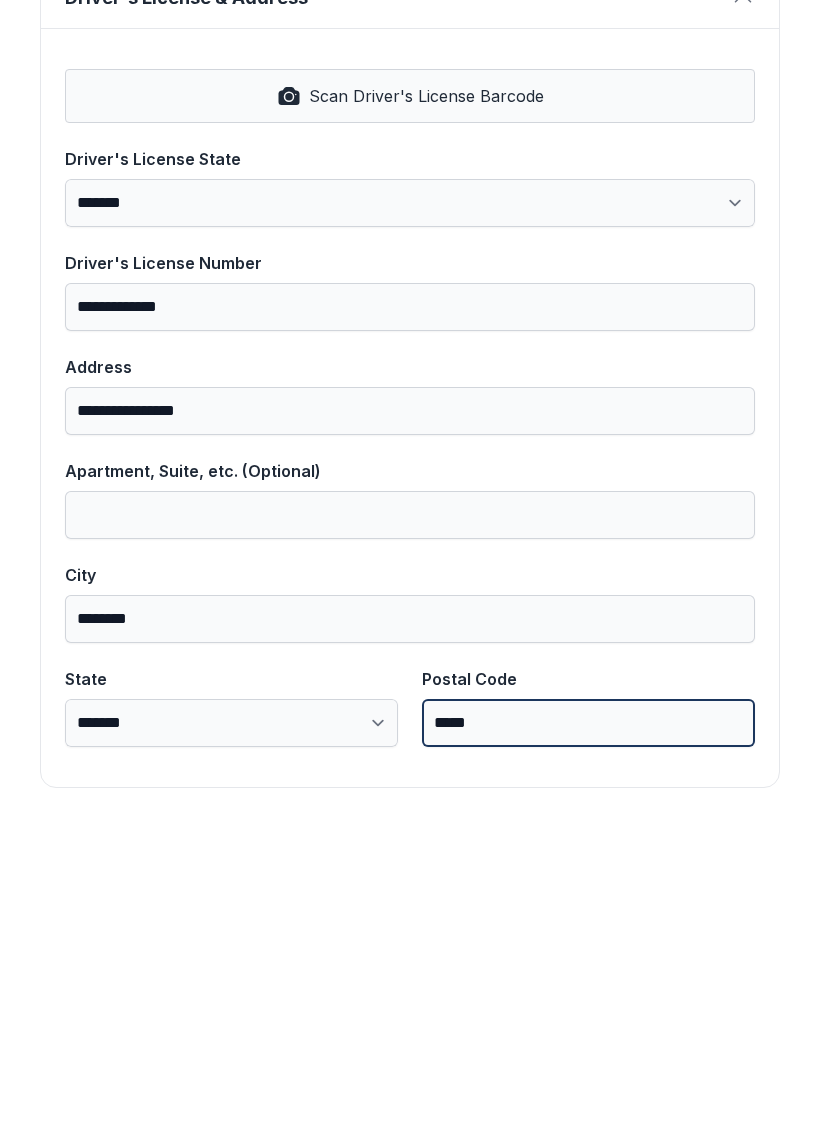 type on "*****" 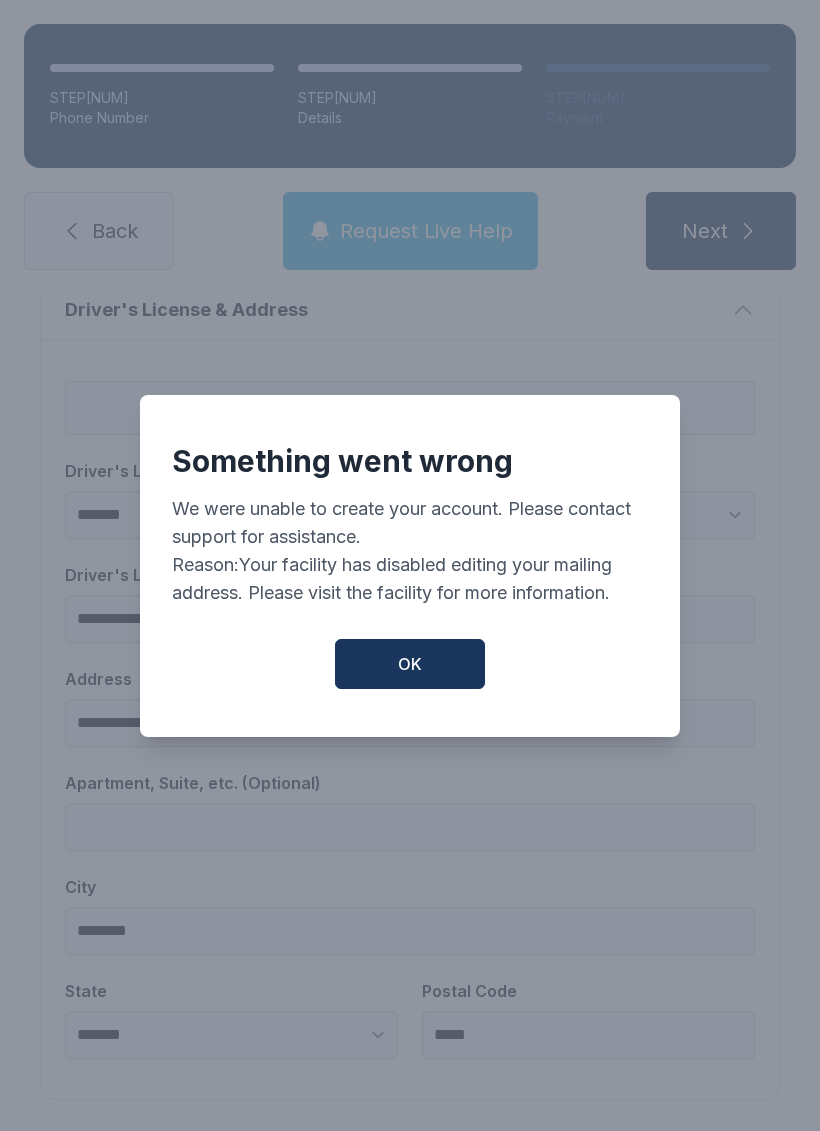 click on "OK" at bounding box center [410, 664] 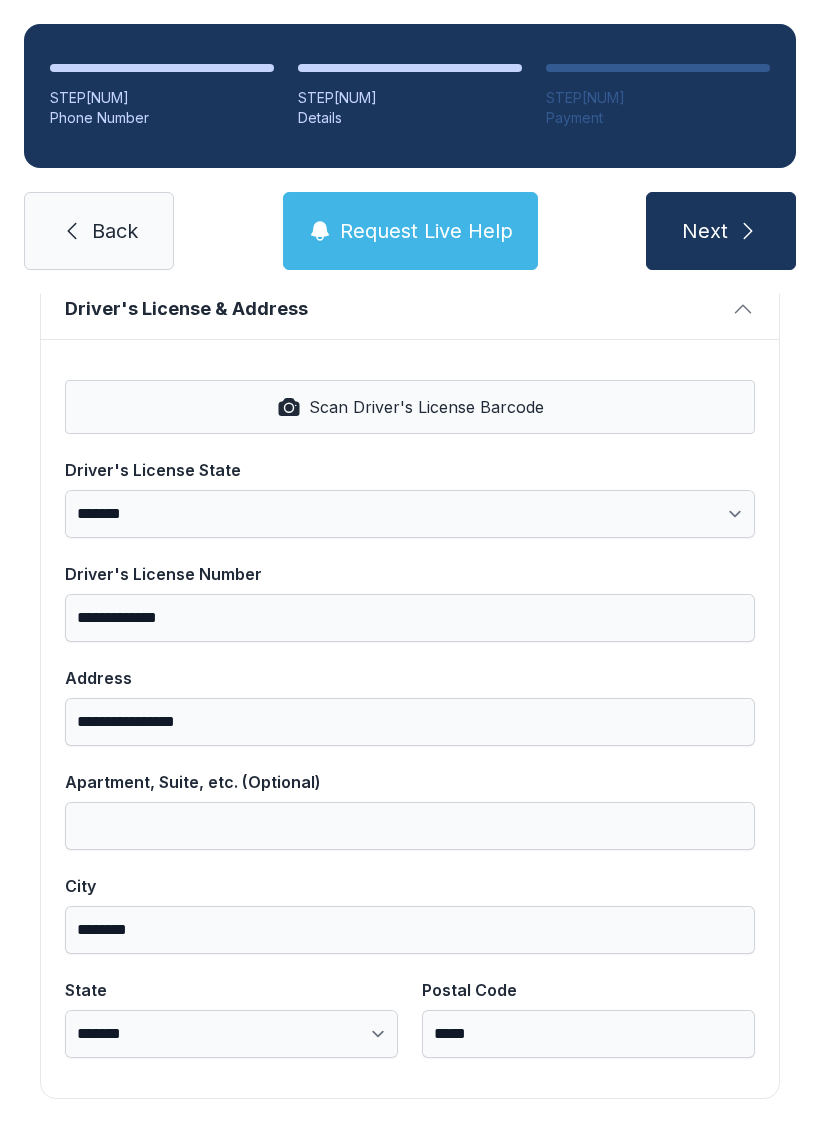 scroll, scrollTop: 806, scrollLeft: 0, axis: vertical 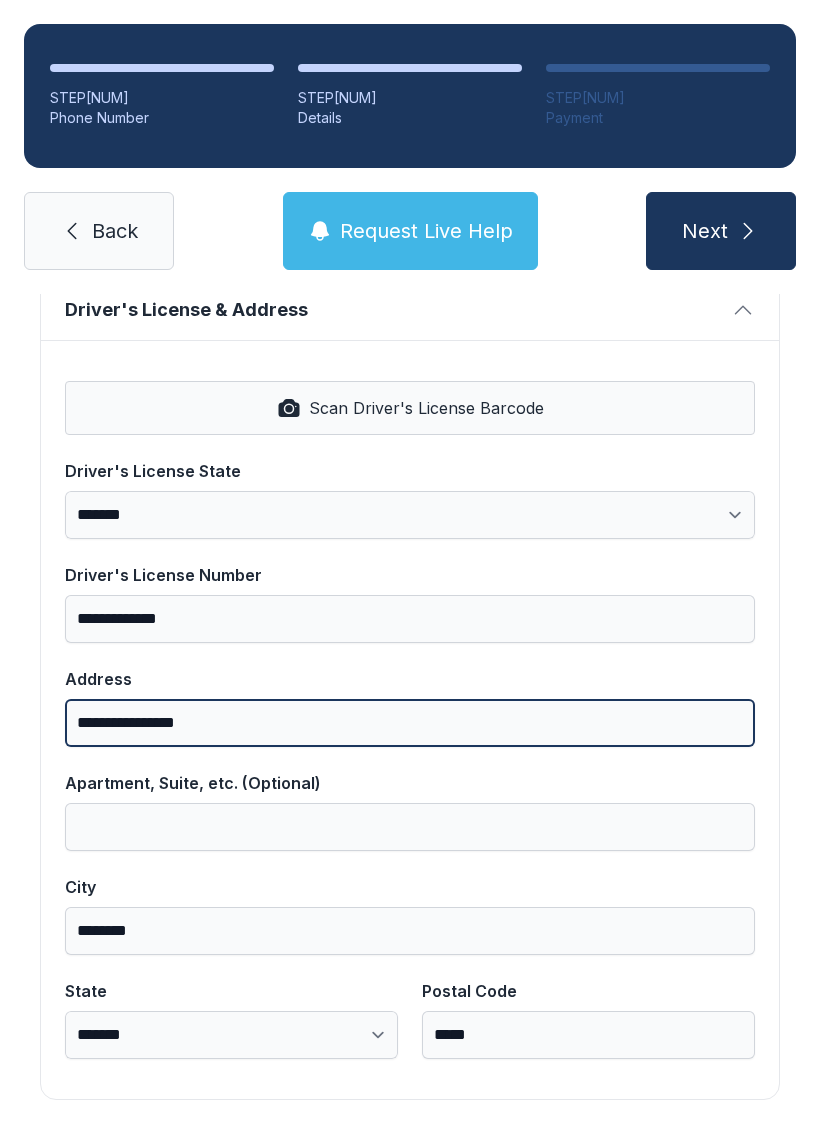 click on "**********" at bounding box center [410, 723] 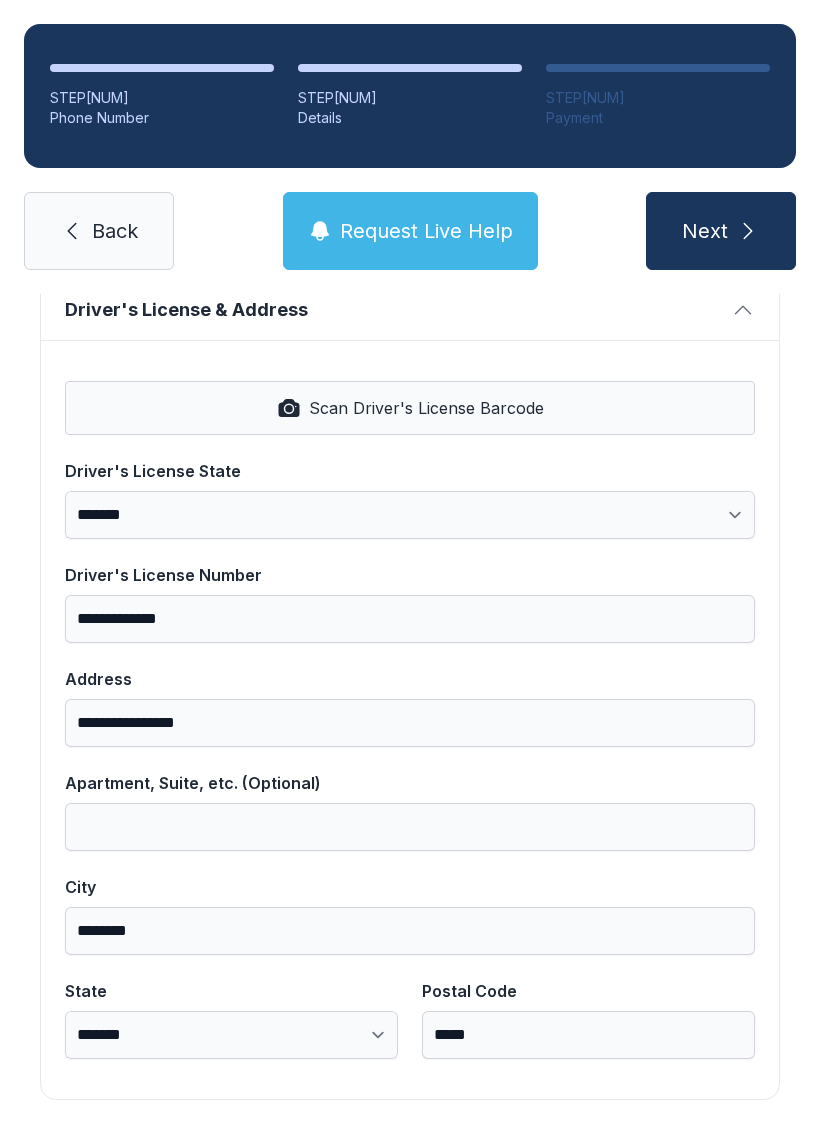 click on "Scan Driver's License Barcode" at bounding box center (426, 408) 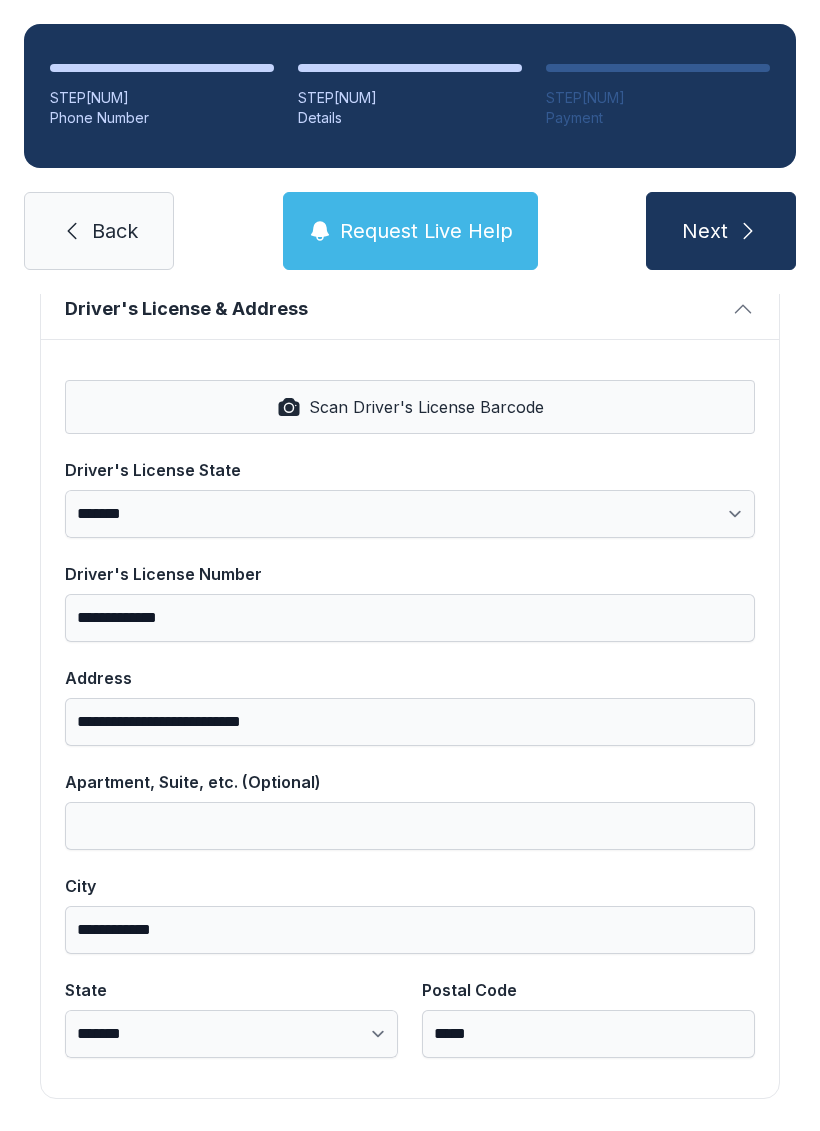 scroll, scrollTop: 806, scrollLeft: 0, axis: vertical 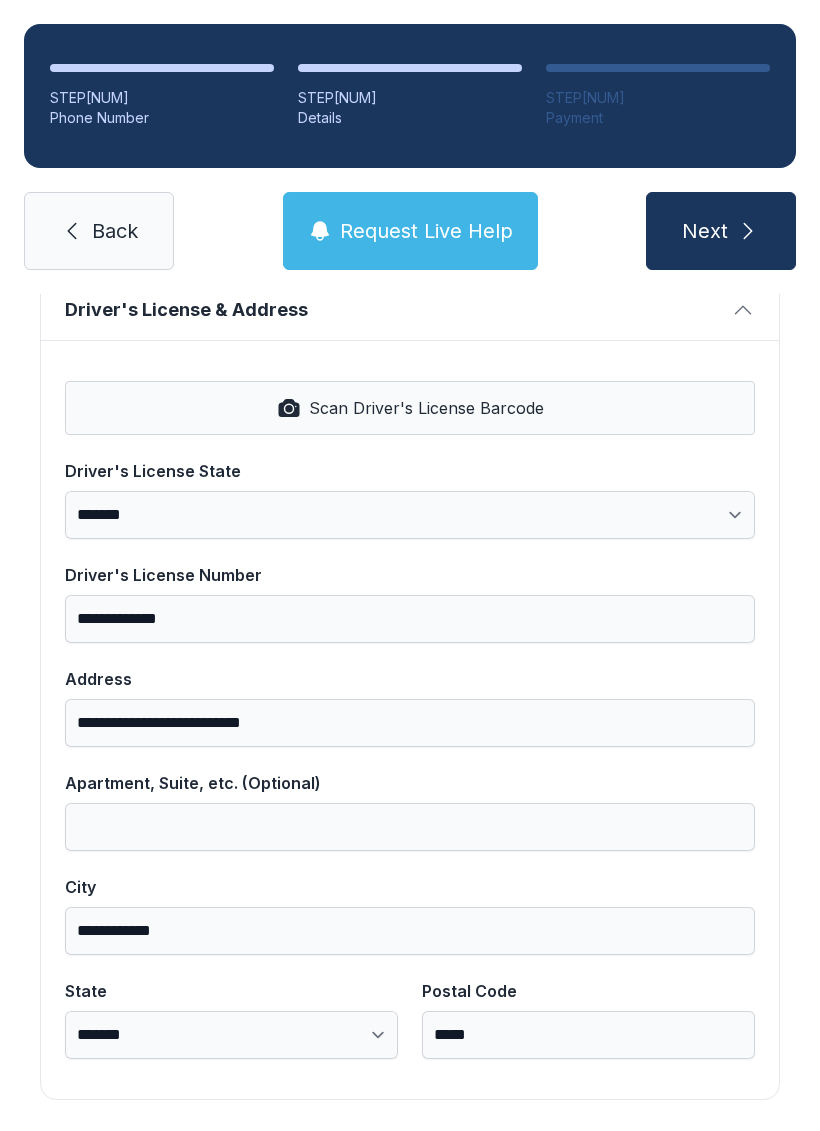 click on "Next" at bounding box center [721, 231] 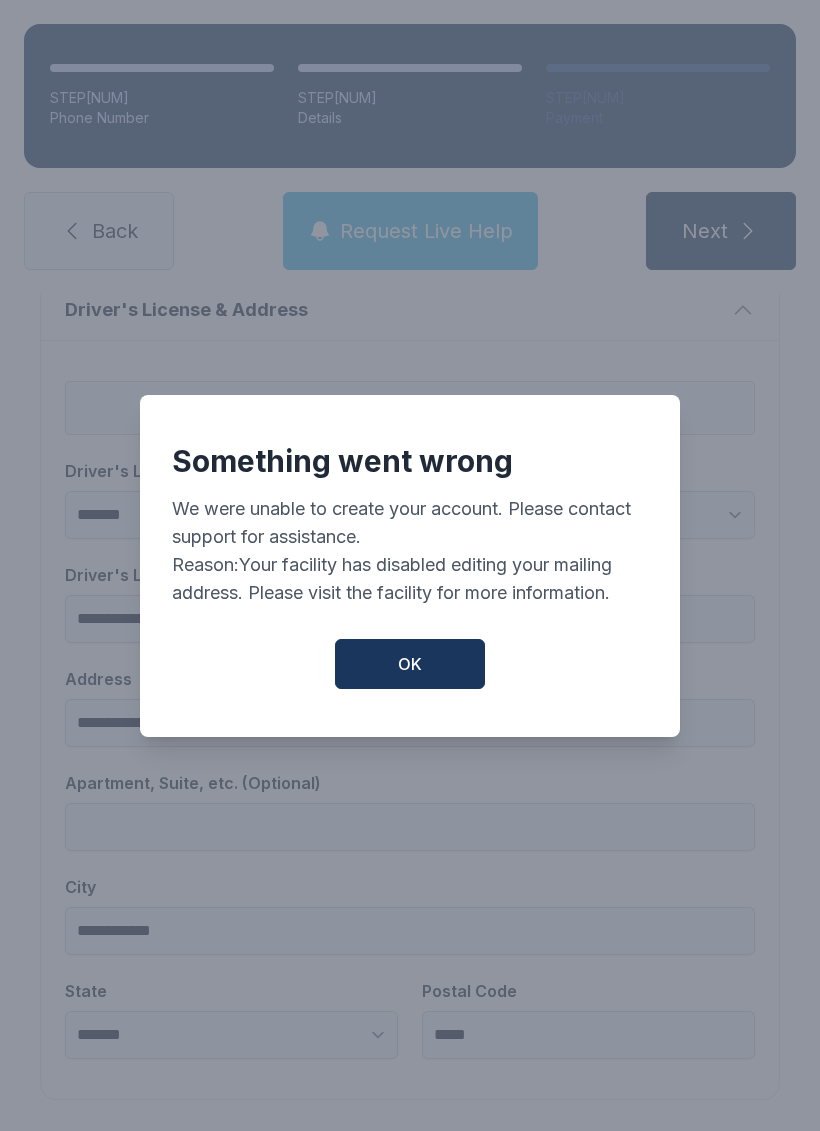click on "OK" at bounding box center (410, 664) 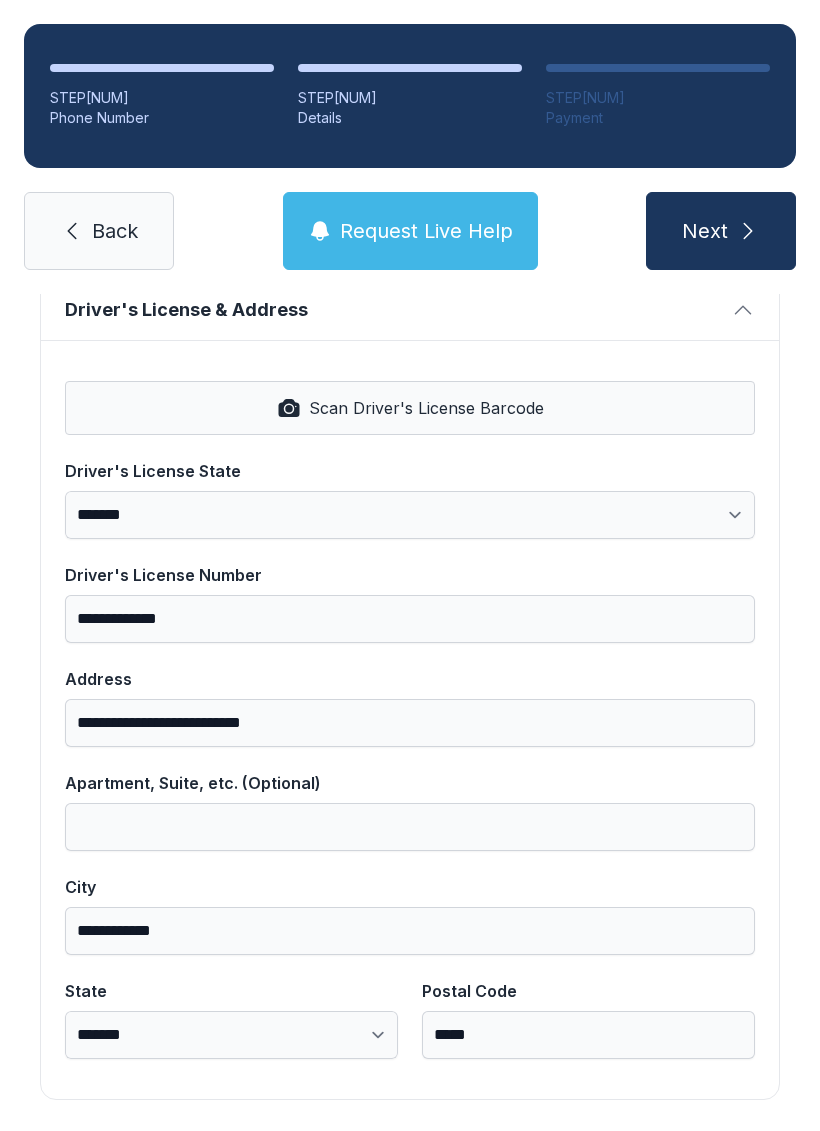 click on "Back" at bounding box center [99, 231] 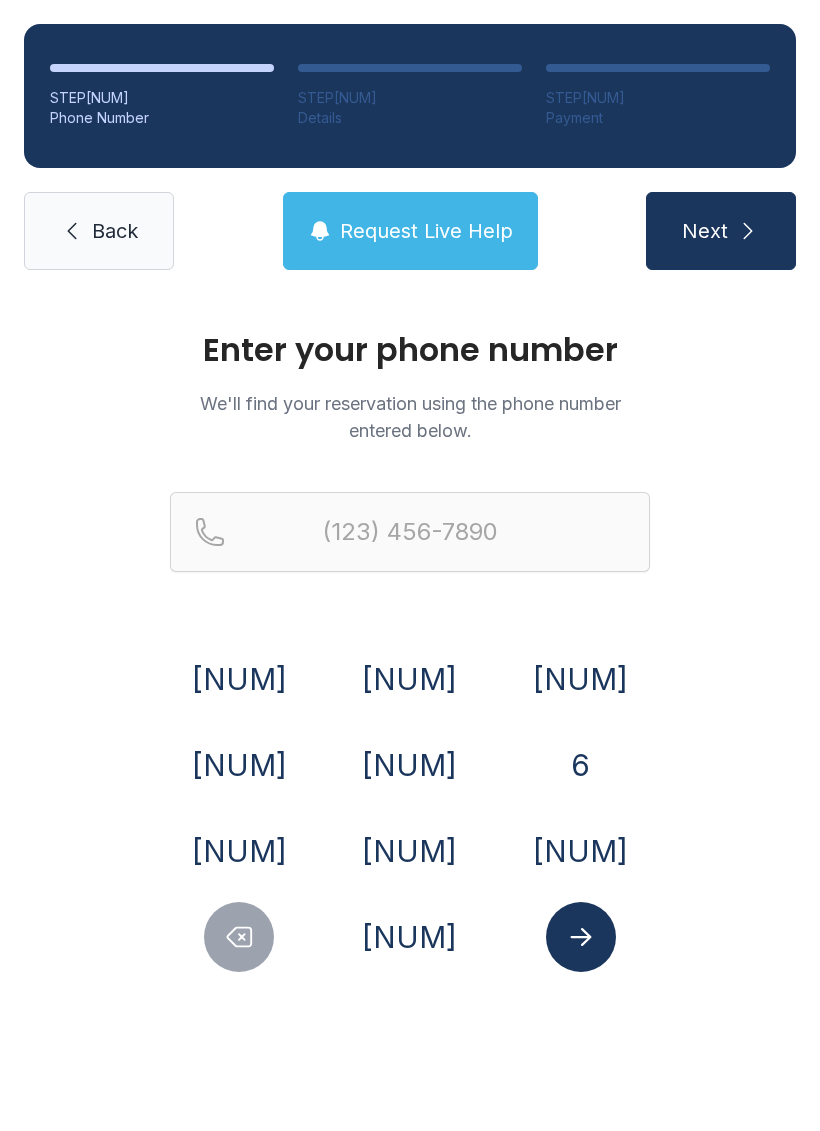 scroll, scrollTop: 0, scrollLeft: 0, axis: both 